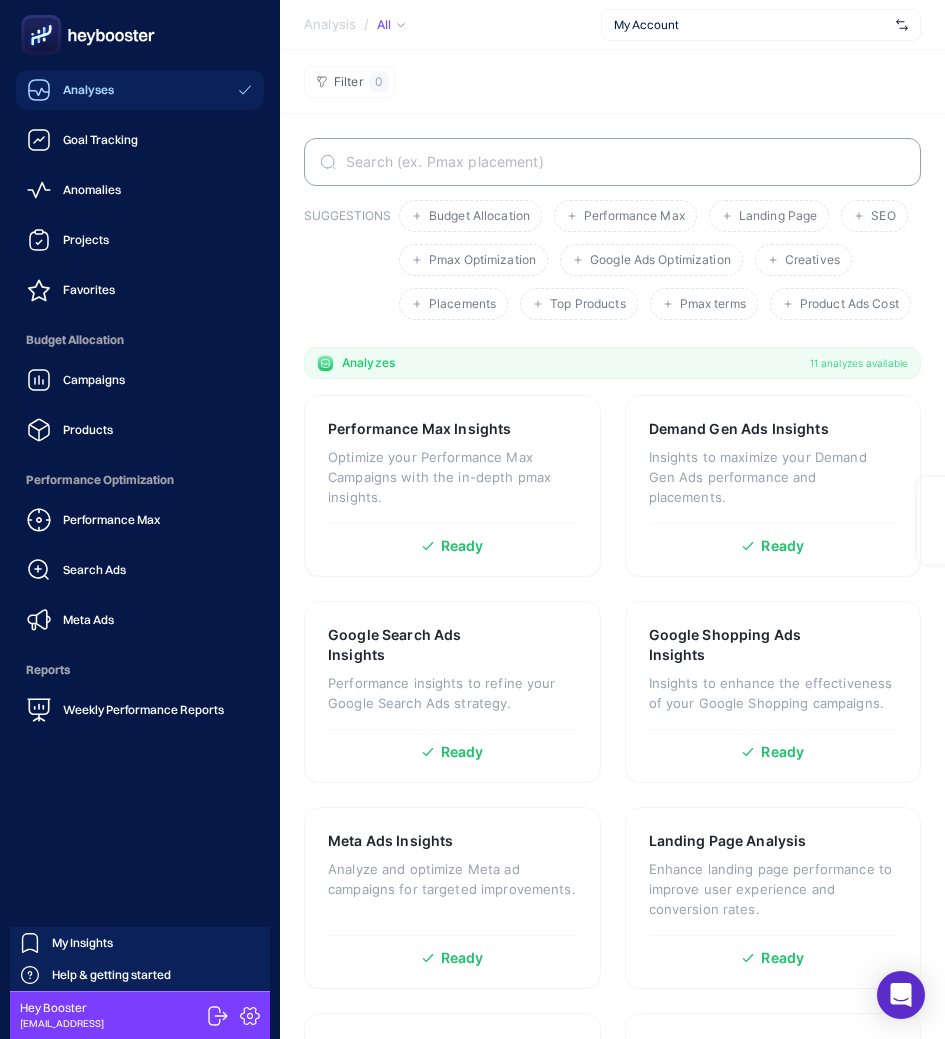 scroll, scrollTop: 0, scrollLeft: 0, axis: both 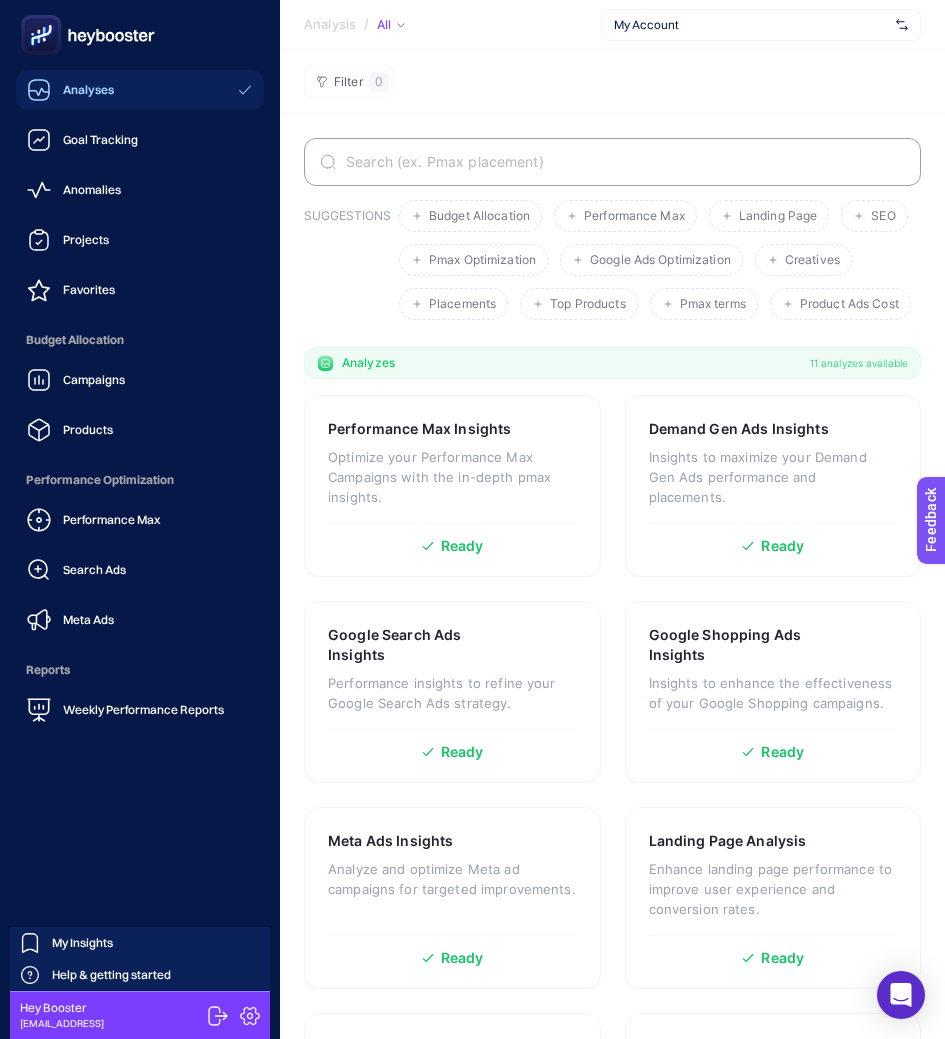 click 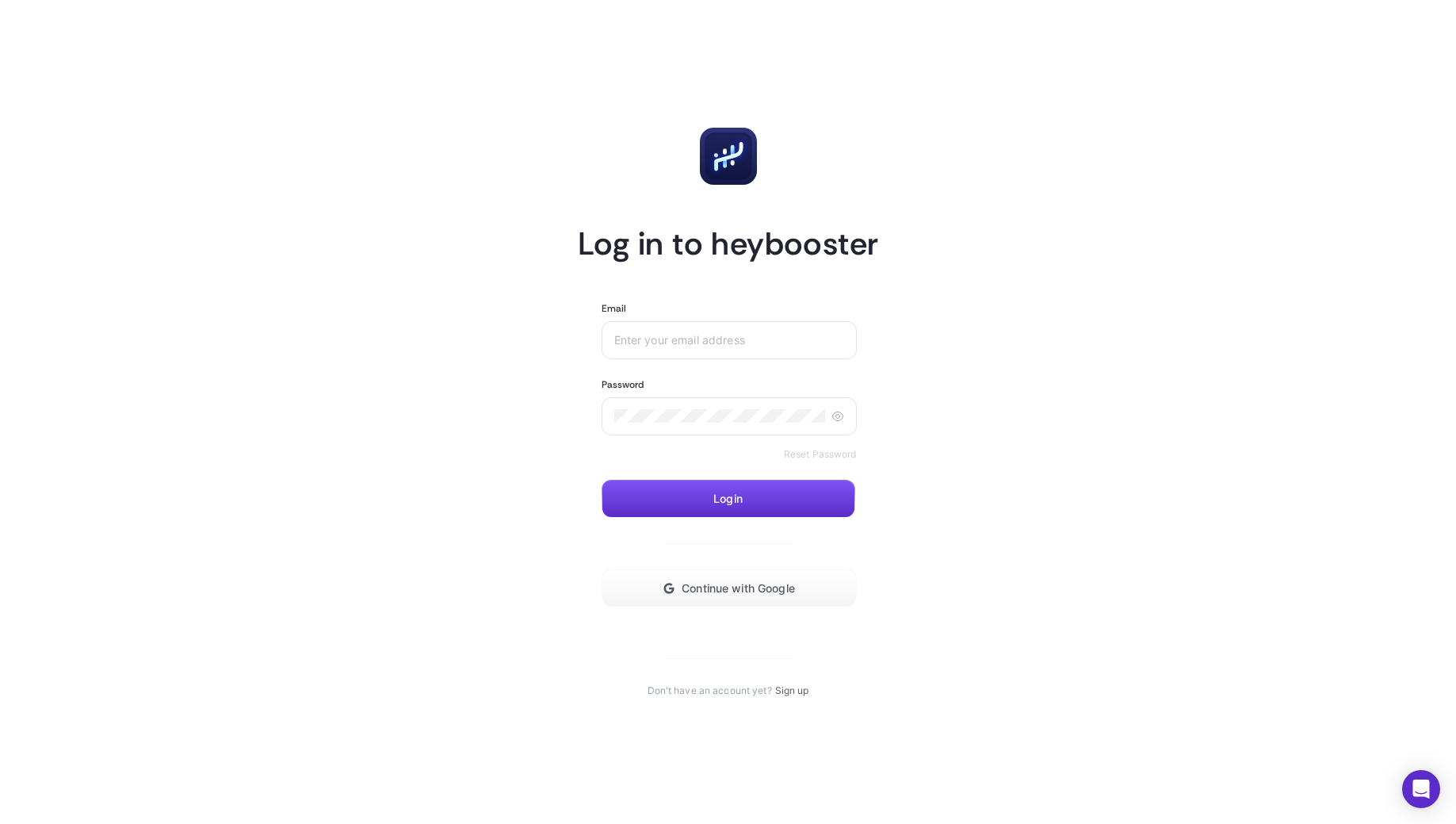 scroll, scrollTop: 0, scrollLeft: 0, axis: both 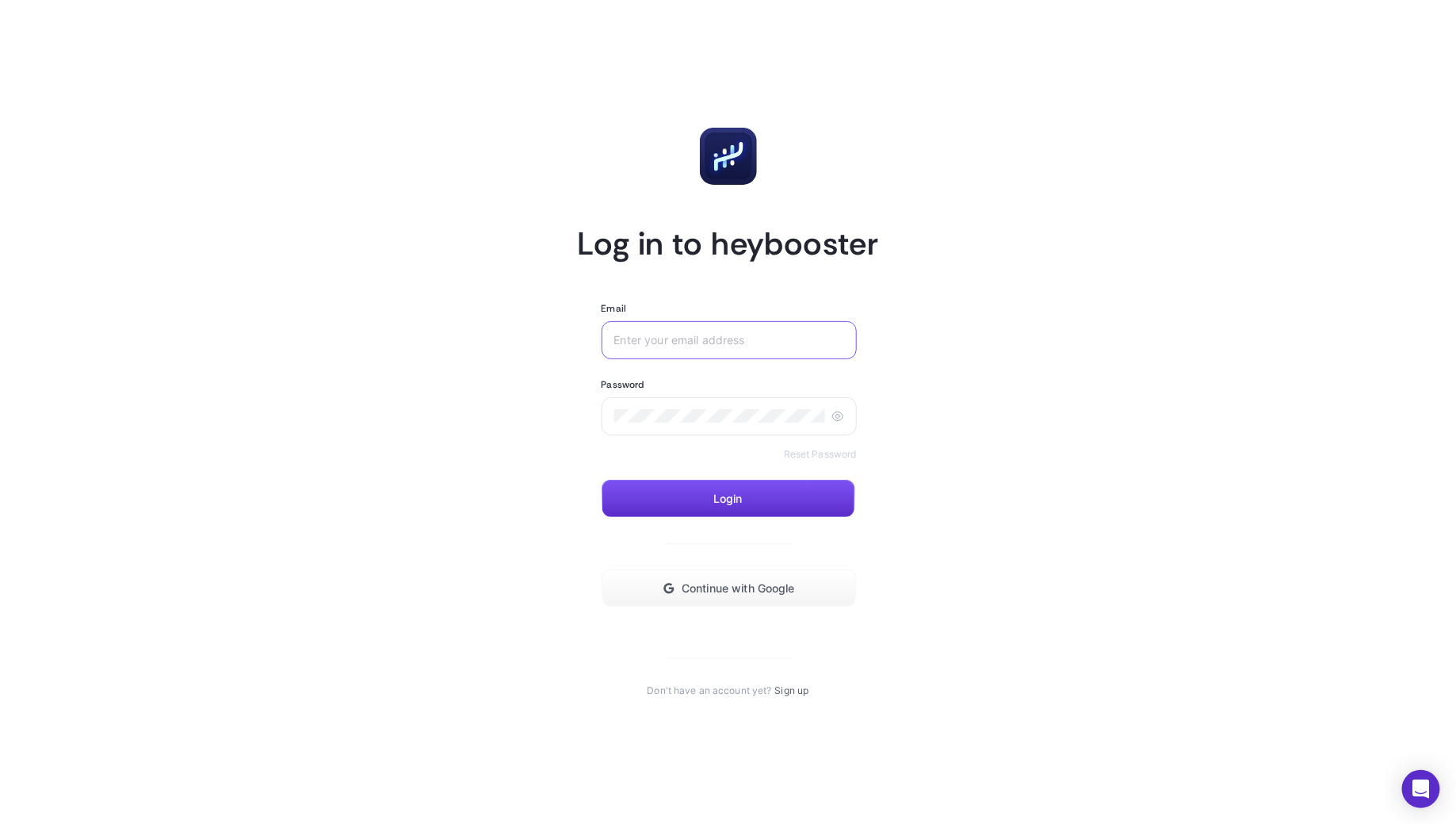 click on "Email" at bounding box center (729, 340) 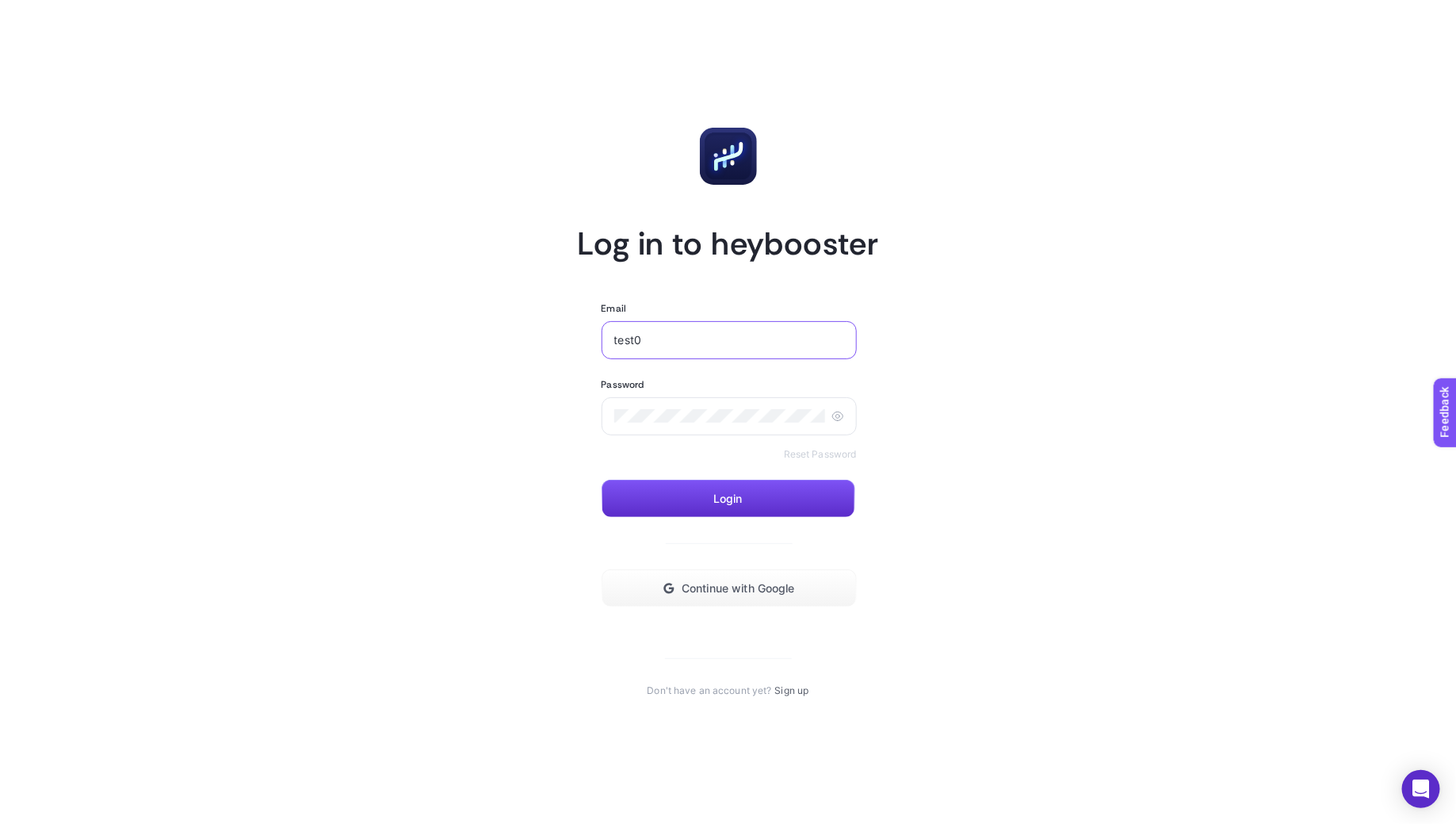 scroll, scrollTop: 0, scrollLeft: 0, axis: both 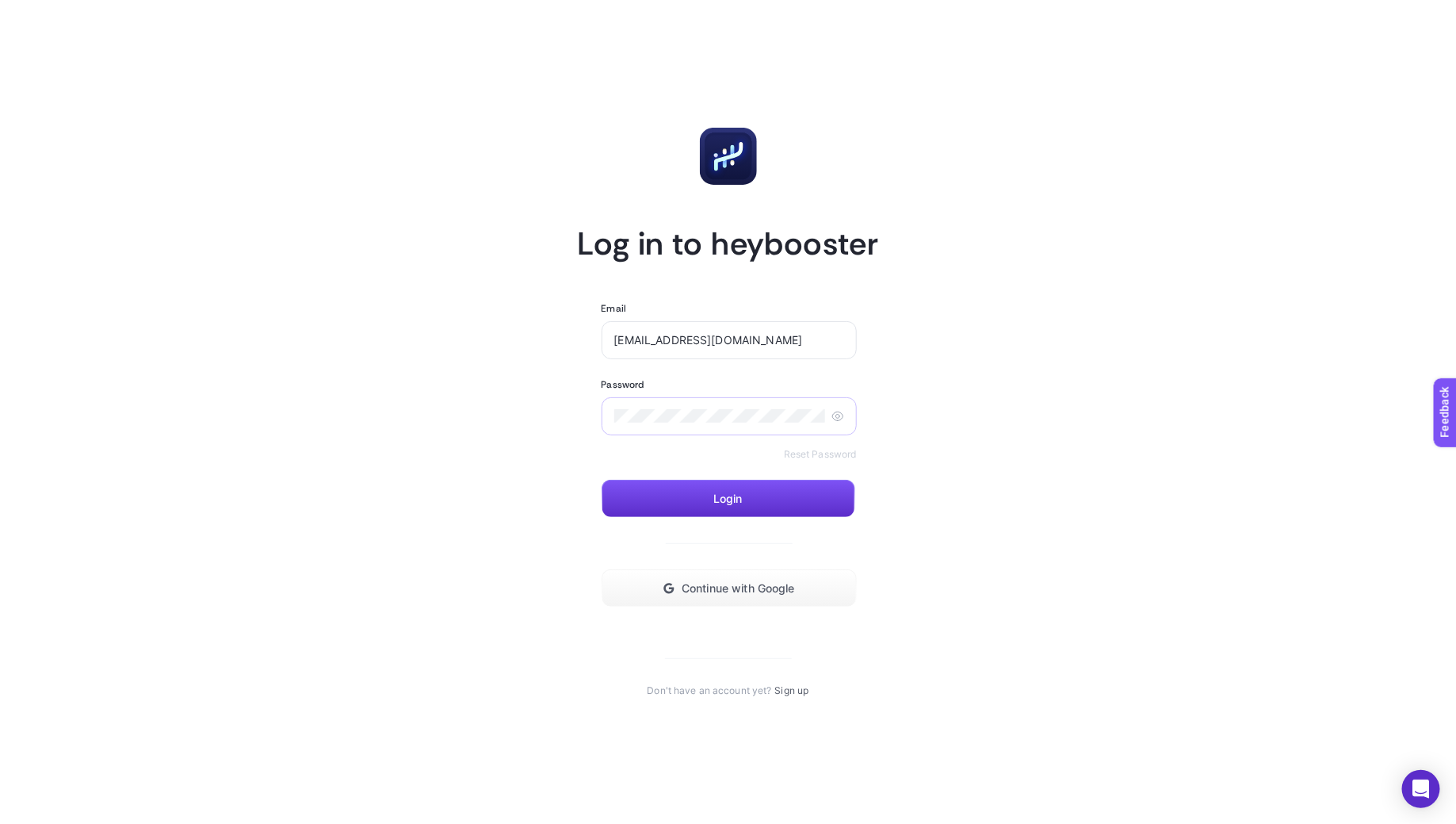 click at bounding box center [729, 416] 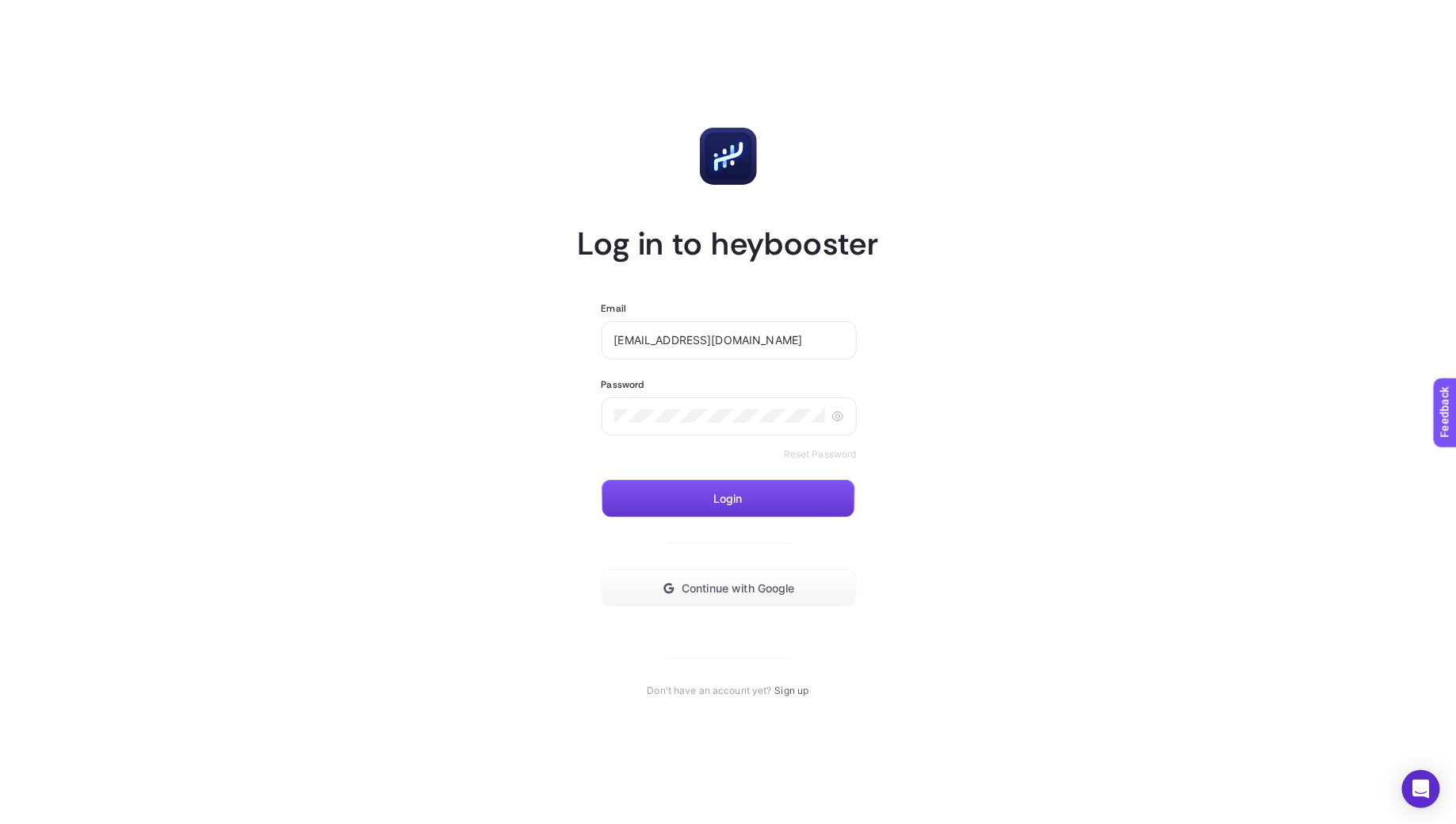 click on "Login" at bounding box center [728, 499] 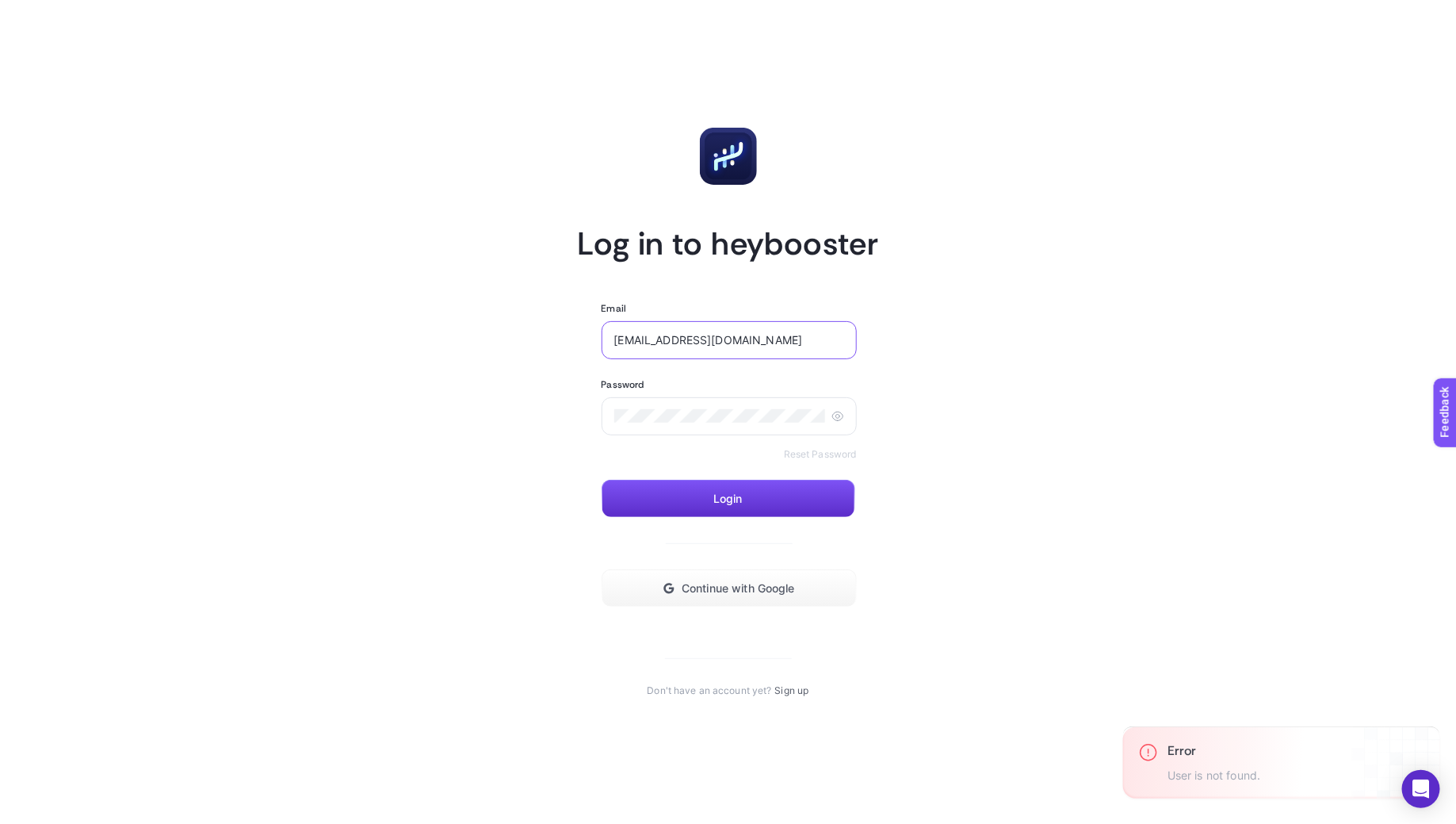 click on "test03@gmail.com" at bounding box center [729, 340] 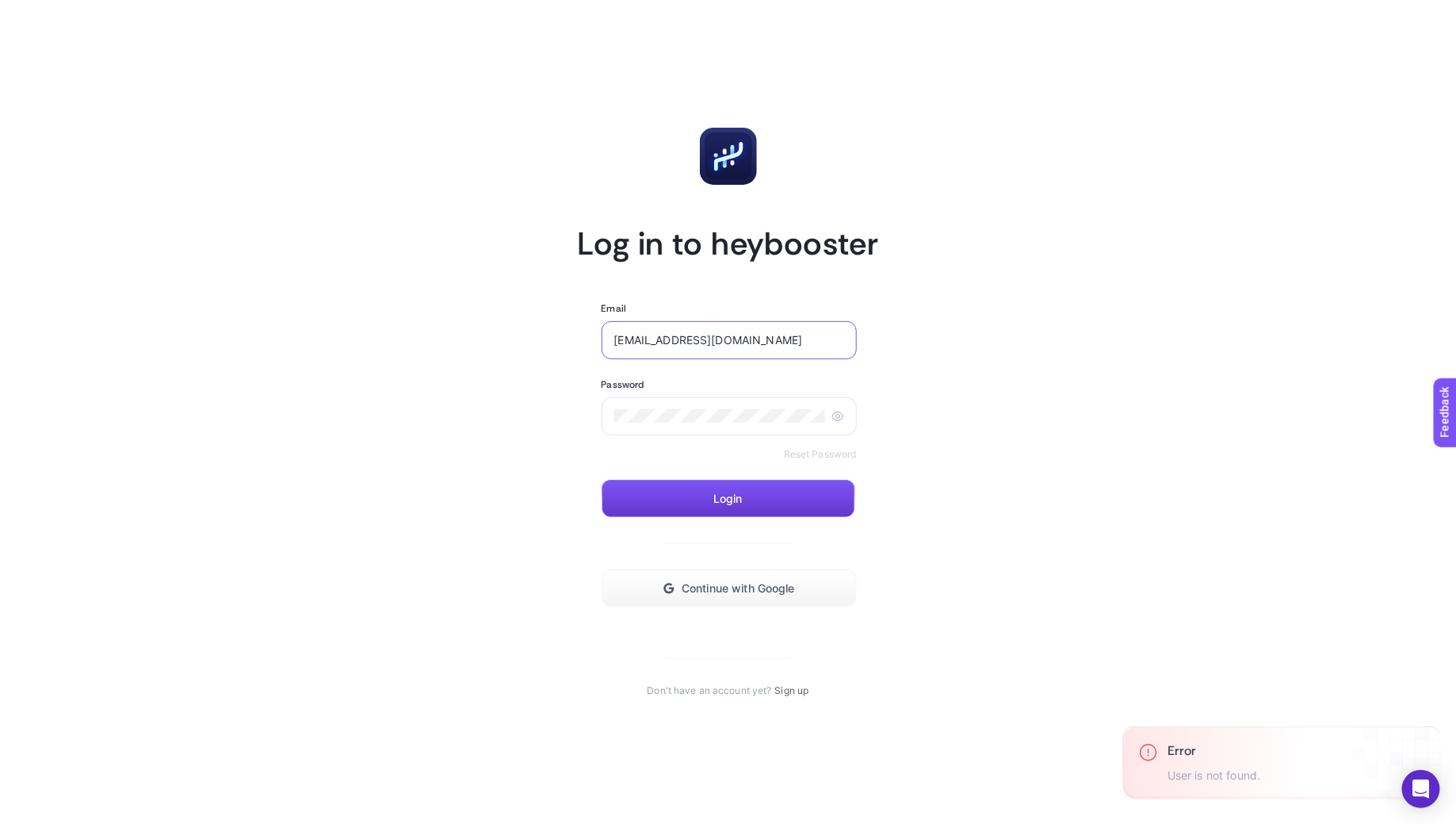 type on "test03onb@gmail.com" 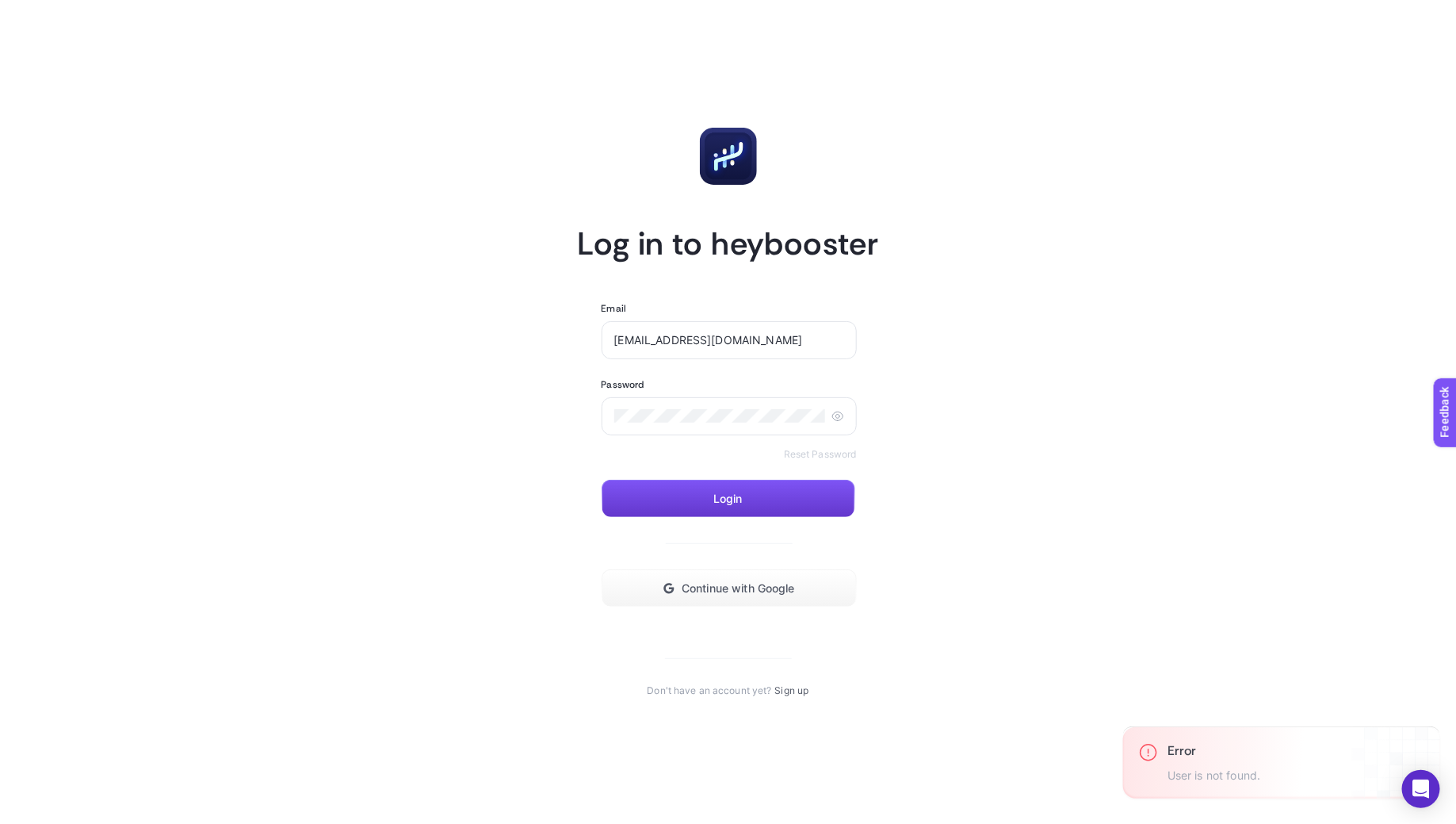 click on "Login" at bounding box center [728, 499] 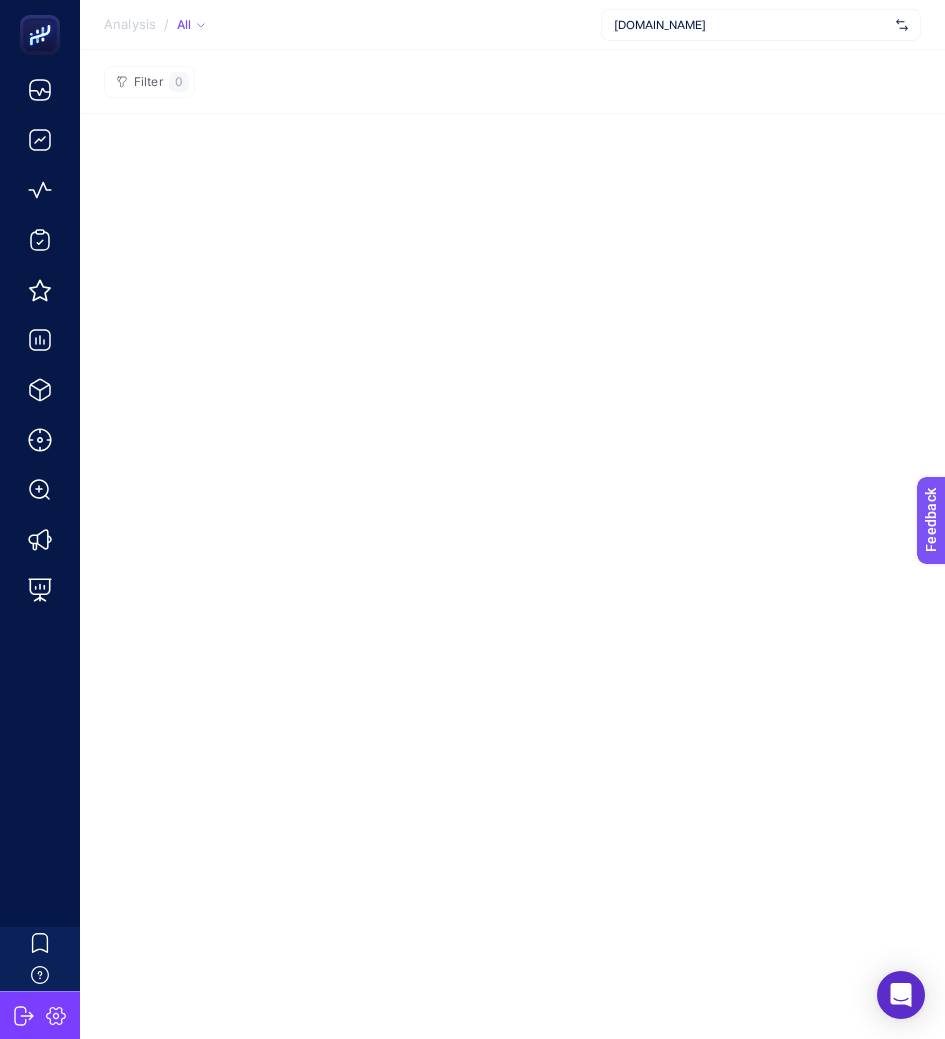 click on "ads.com" at bounding box center [751, 25] 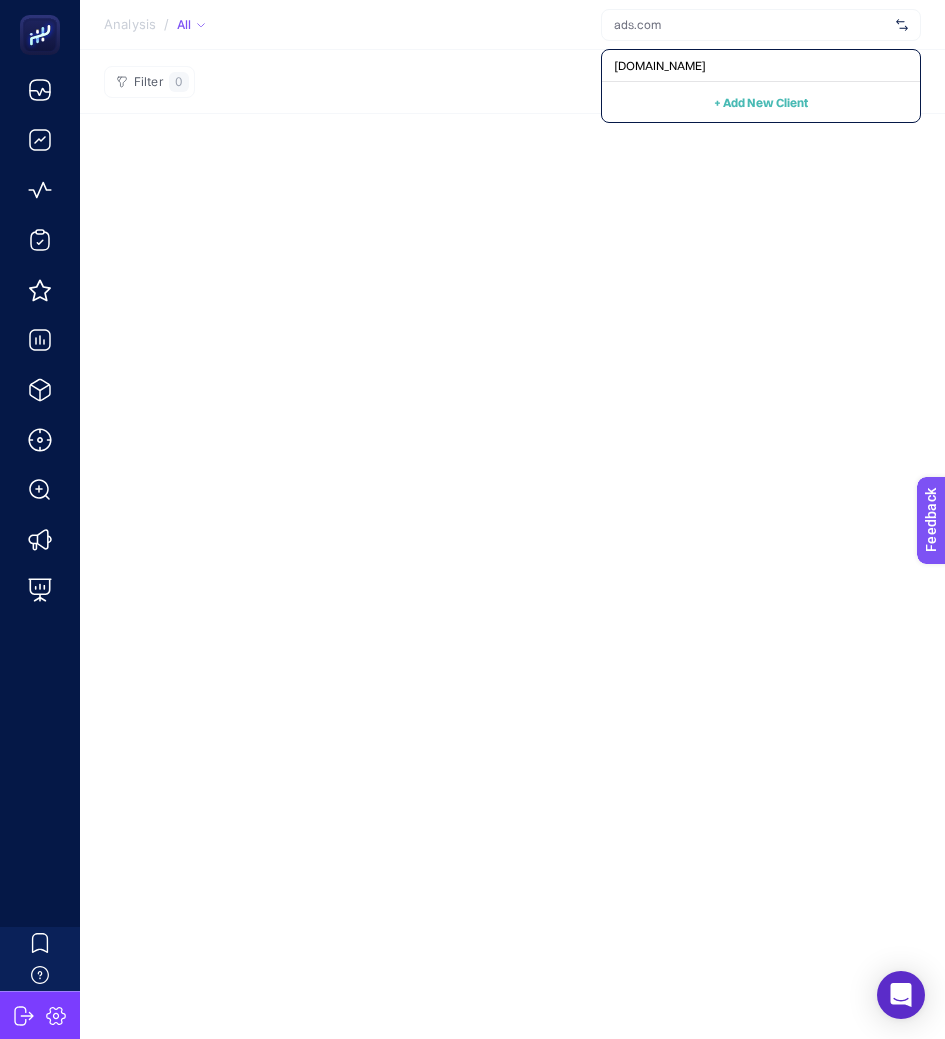 click on "Analysis / All  ads.com + Add New Client  Filter  0" at bounding box center (472, 519) 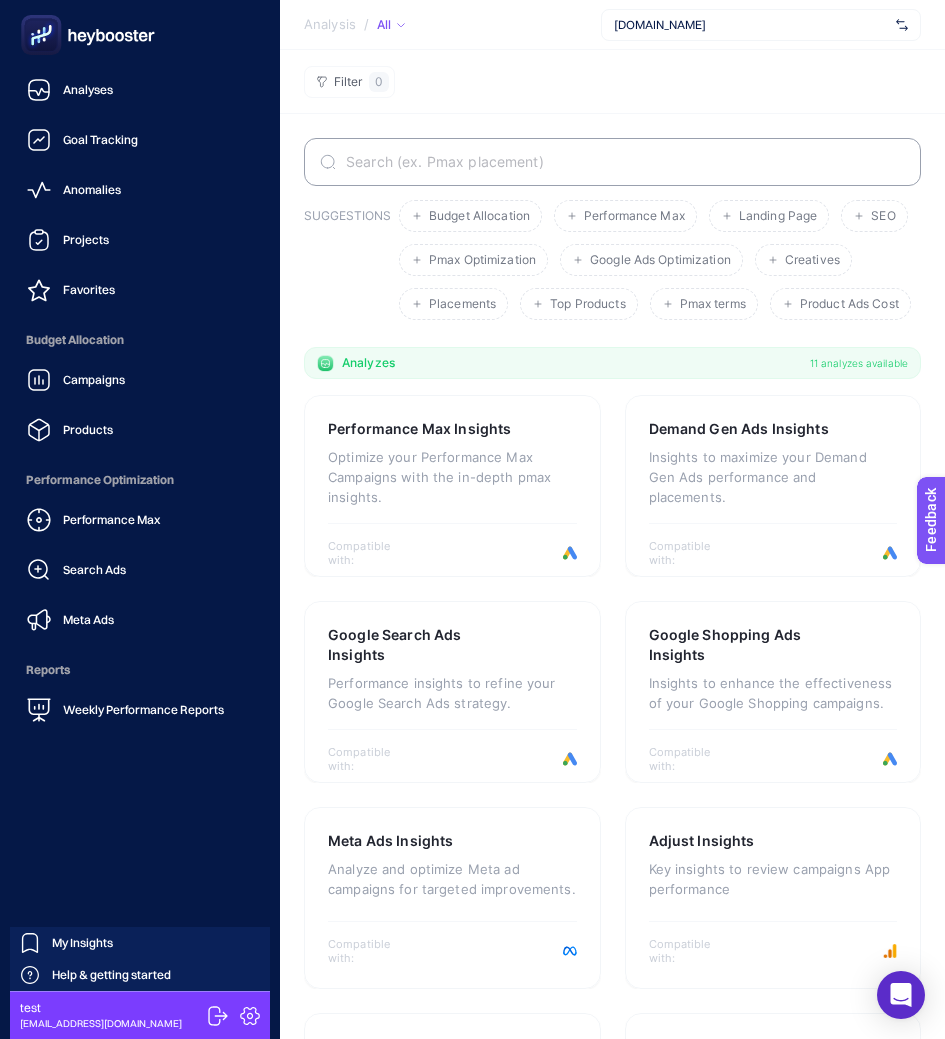 click 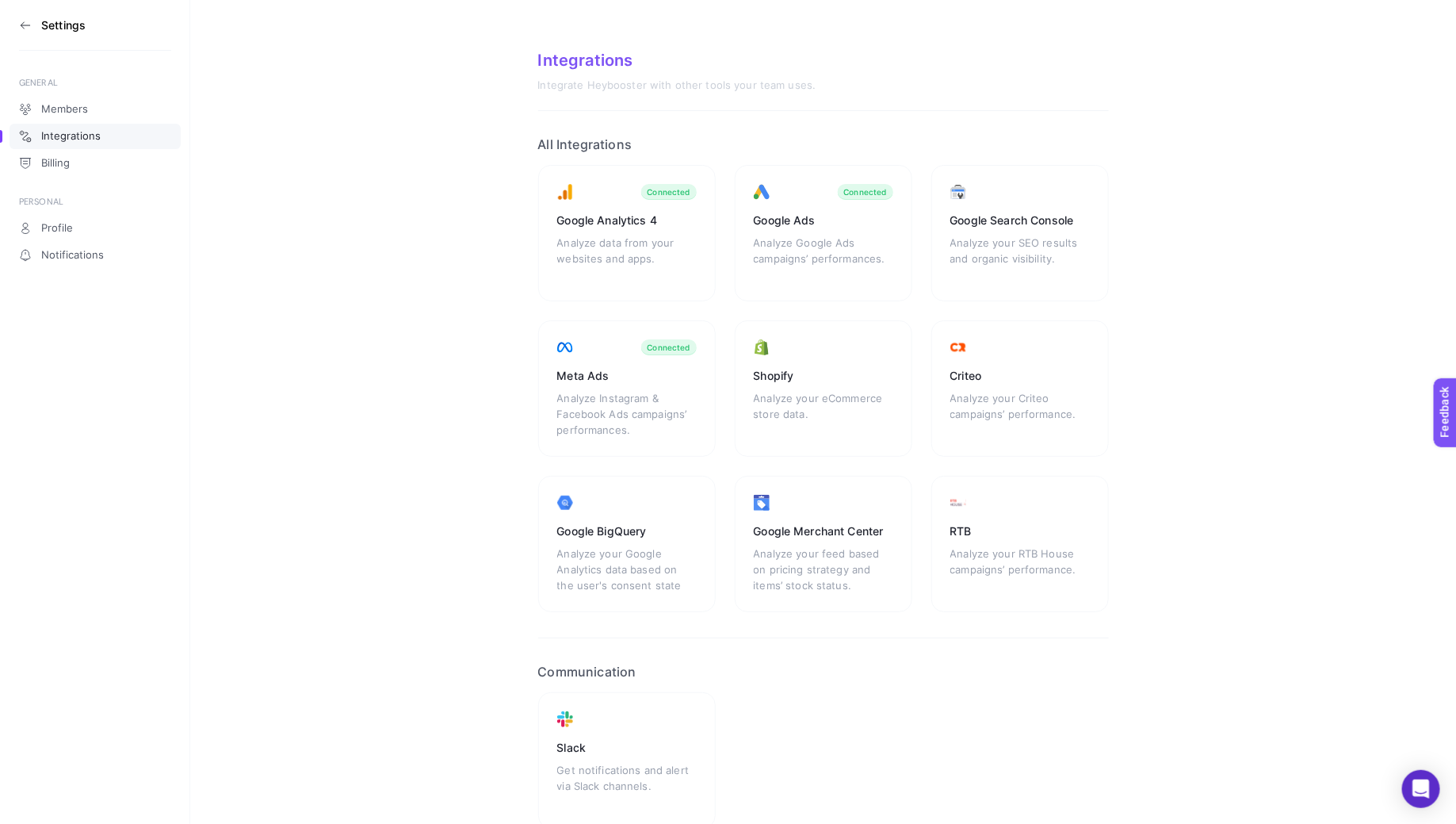 click 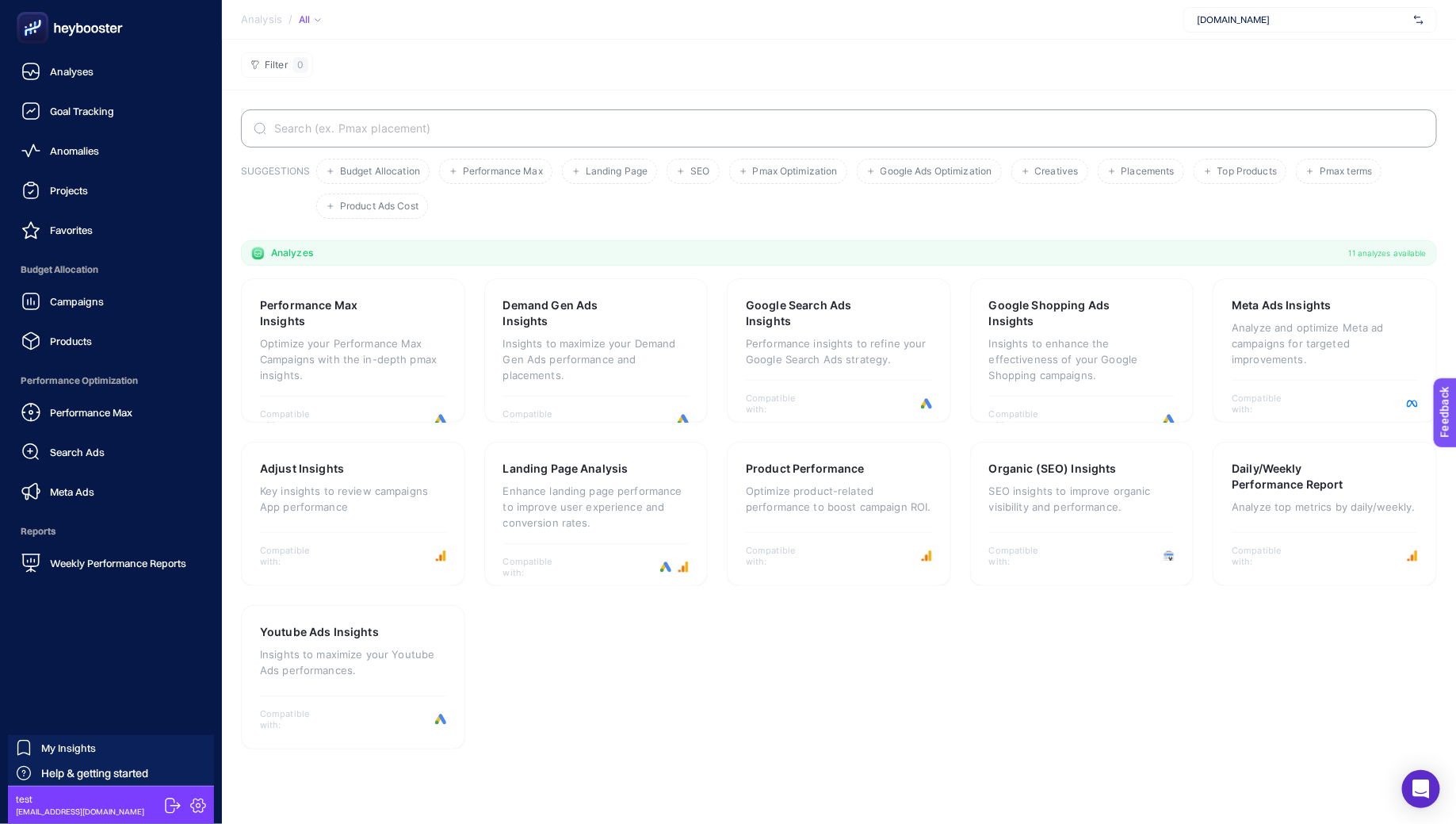 click 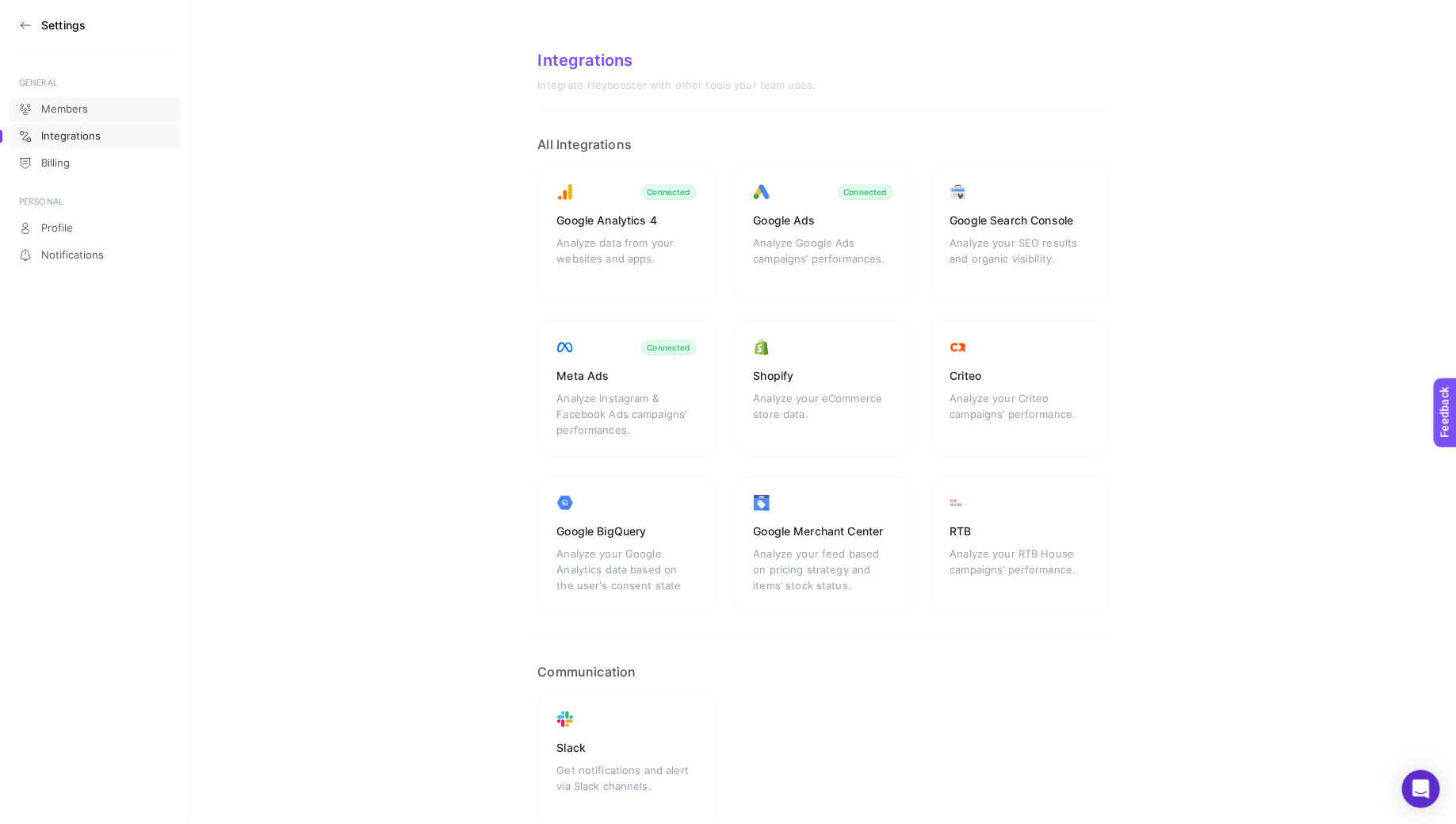 click on "Members" 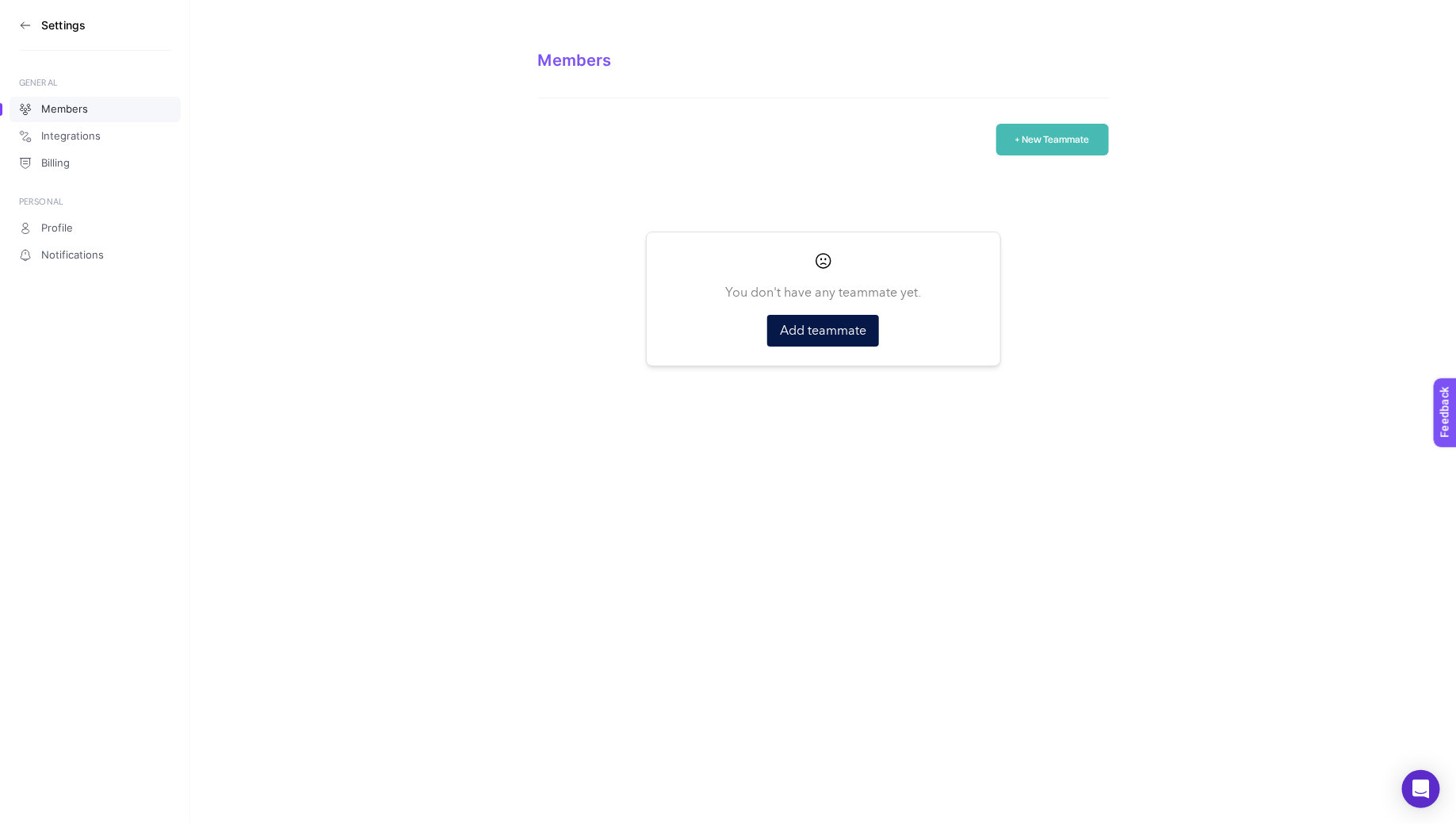 click on "+ New Teammate" at bounding box center (1053, 140) 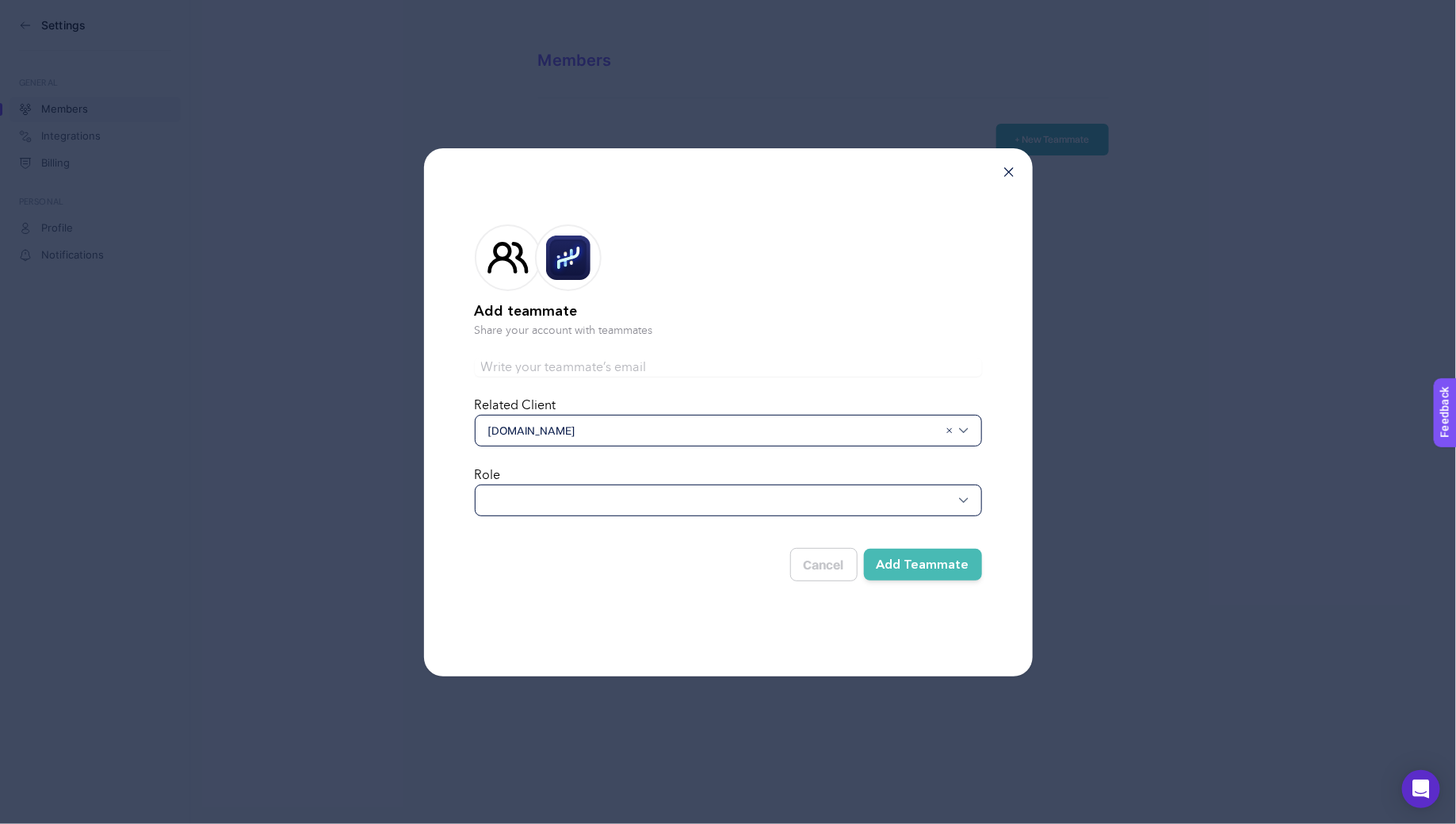 click on "ads.com" at bounding box center [728, 431] 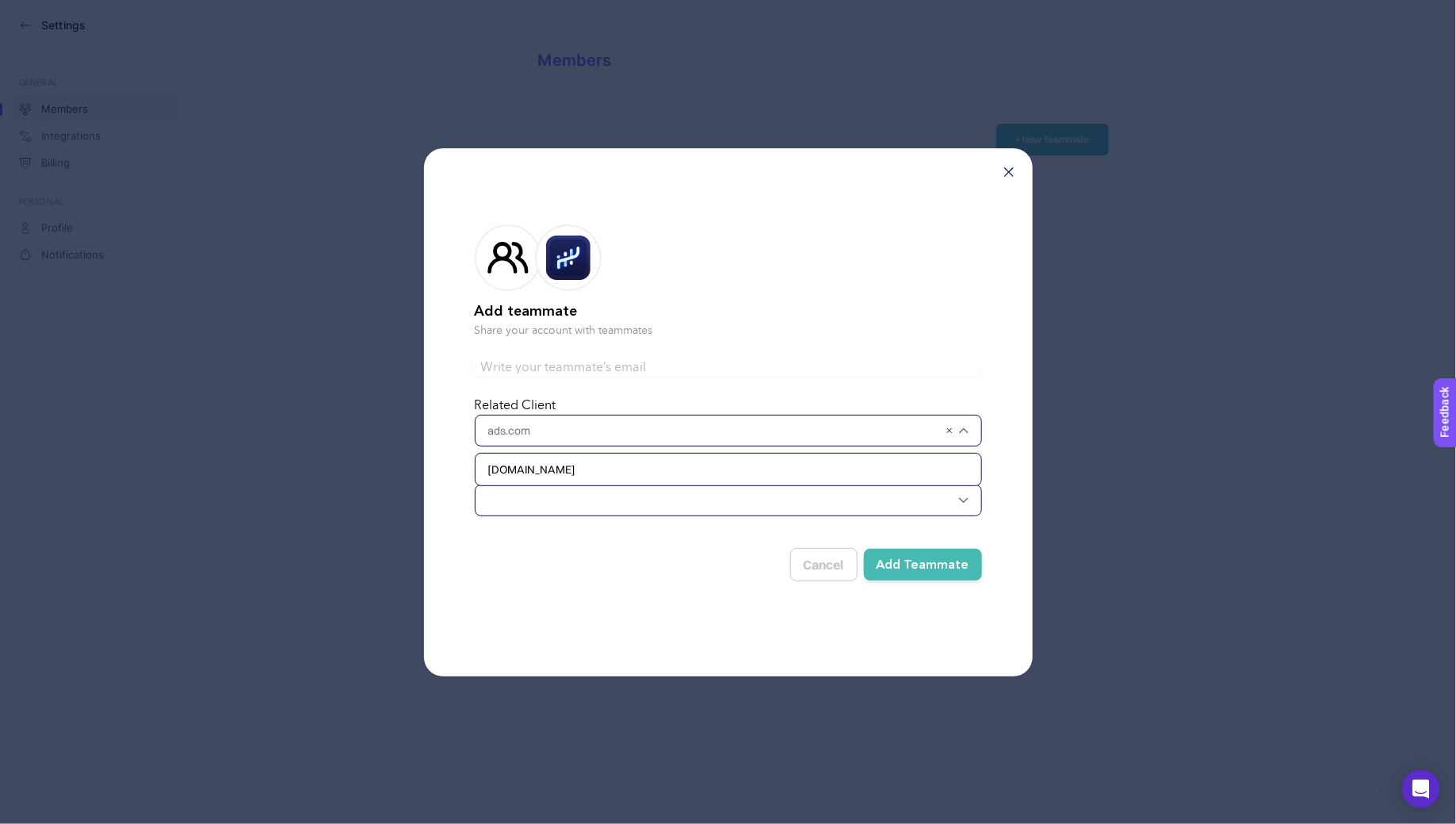 click at bounding box center (728, 367) 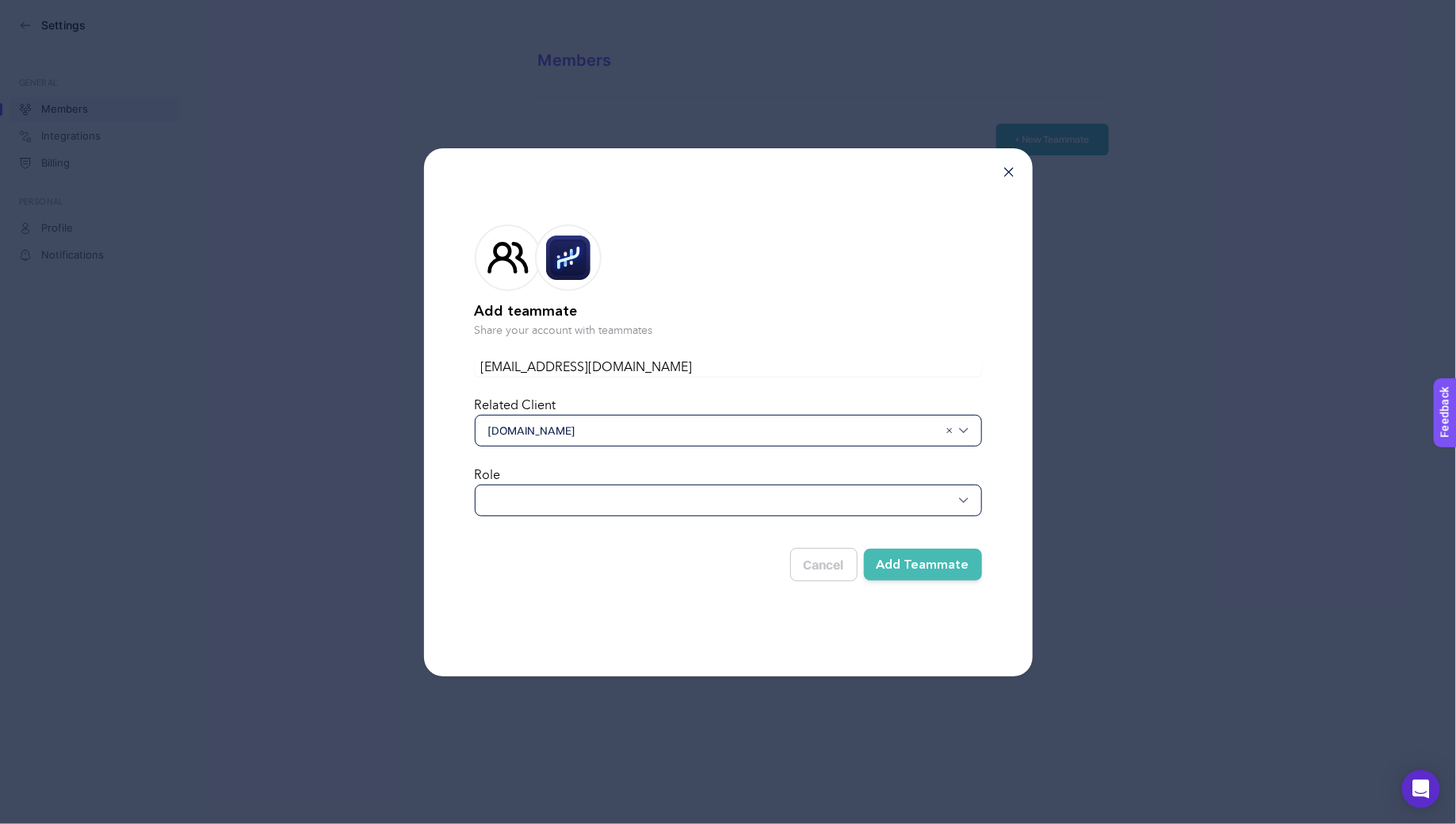 type on "test05onb@gmail.com" 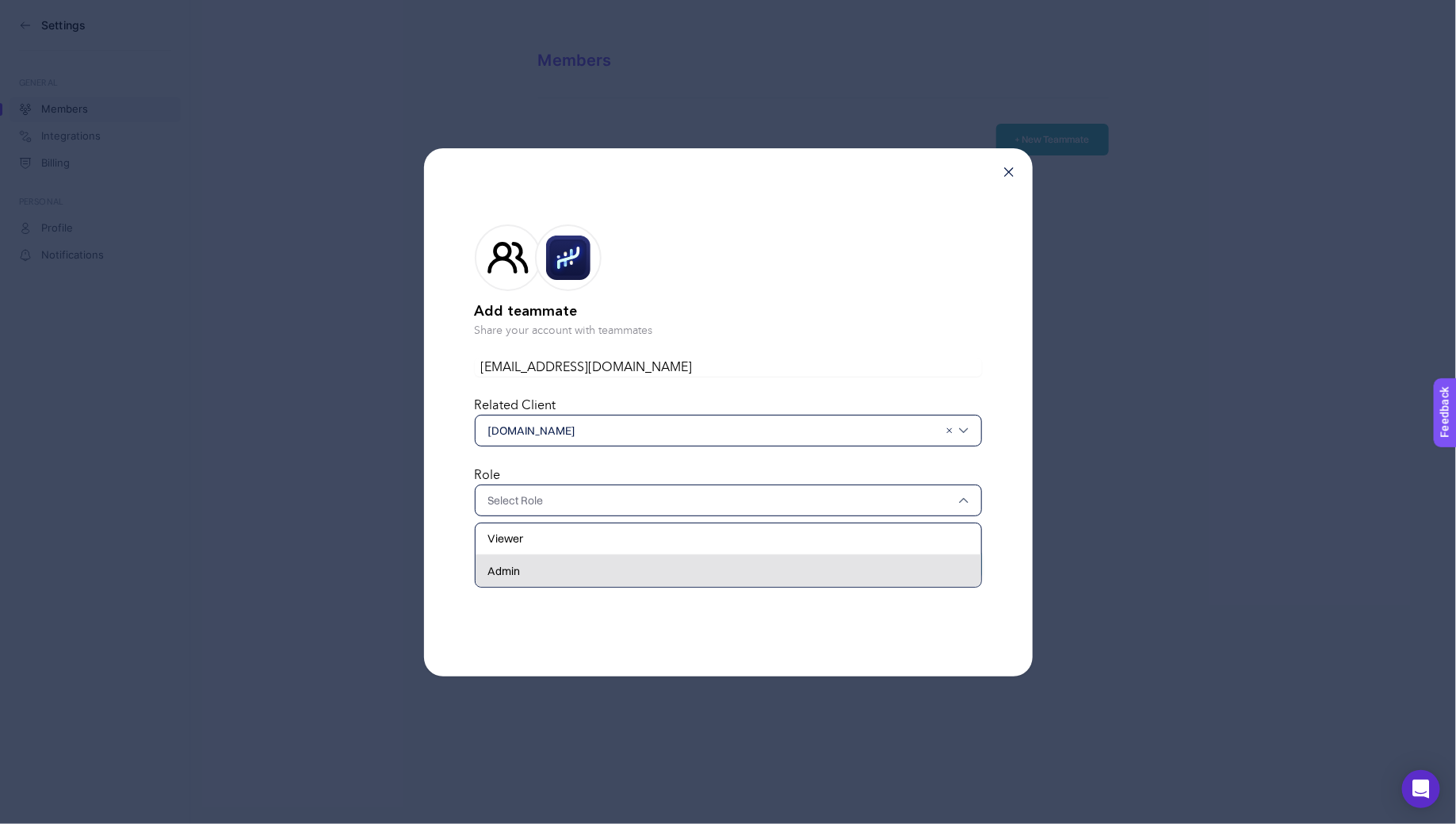 click on "Admin" 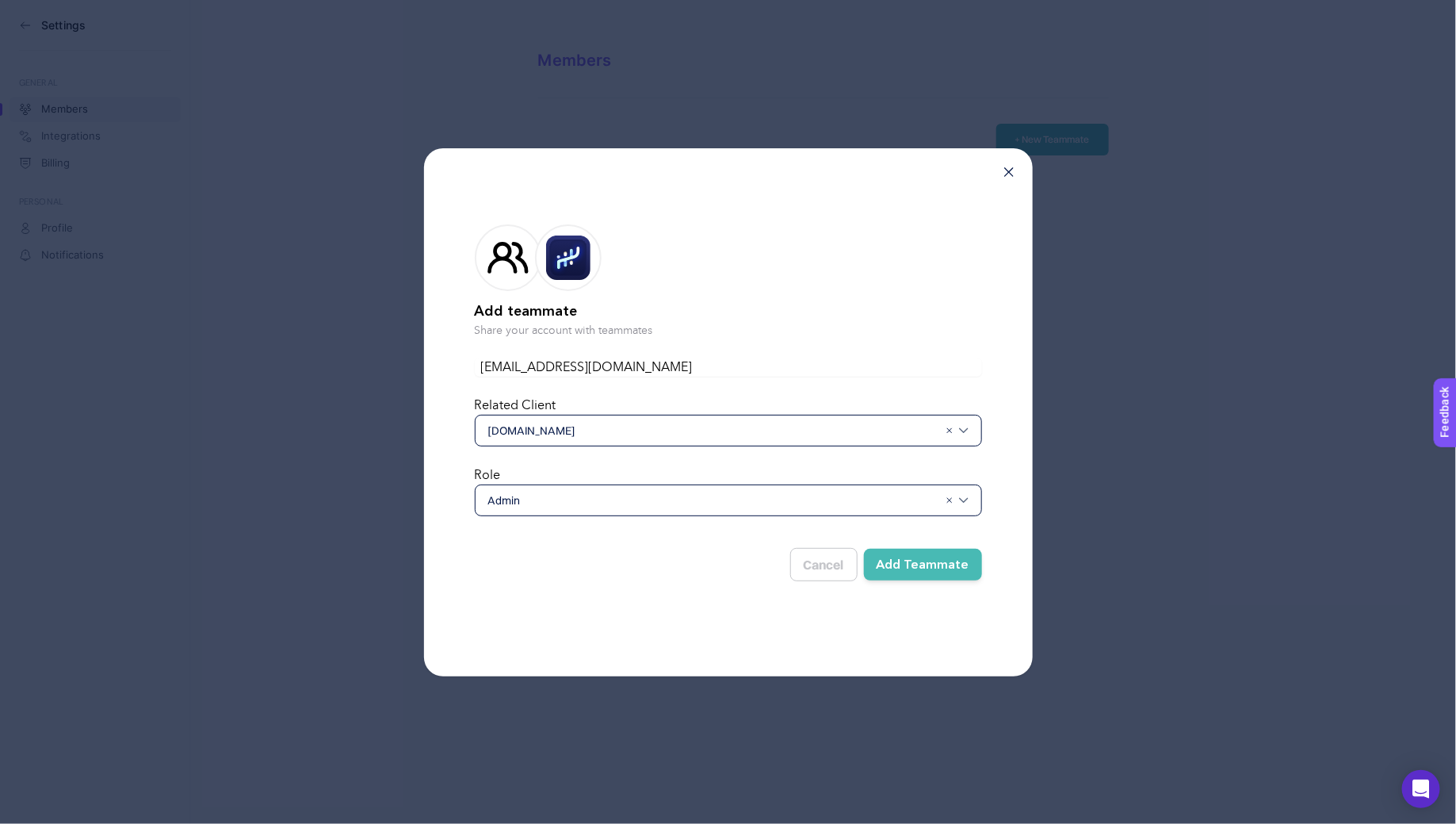 click on "Add teammate Share your account with teammates test05onb@gmail.com Related Client ads.com Role Admin  Cancel   Add Teammate" at bounding box center [728, 400] 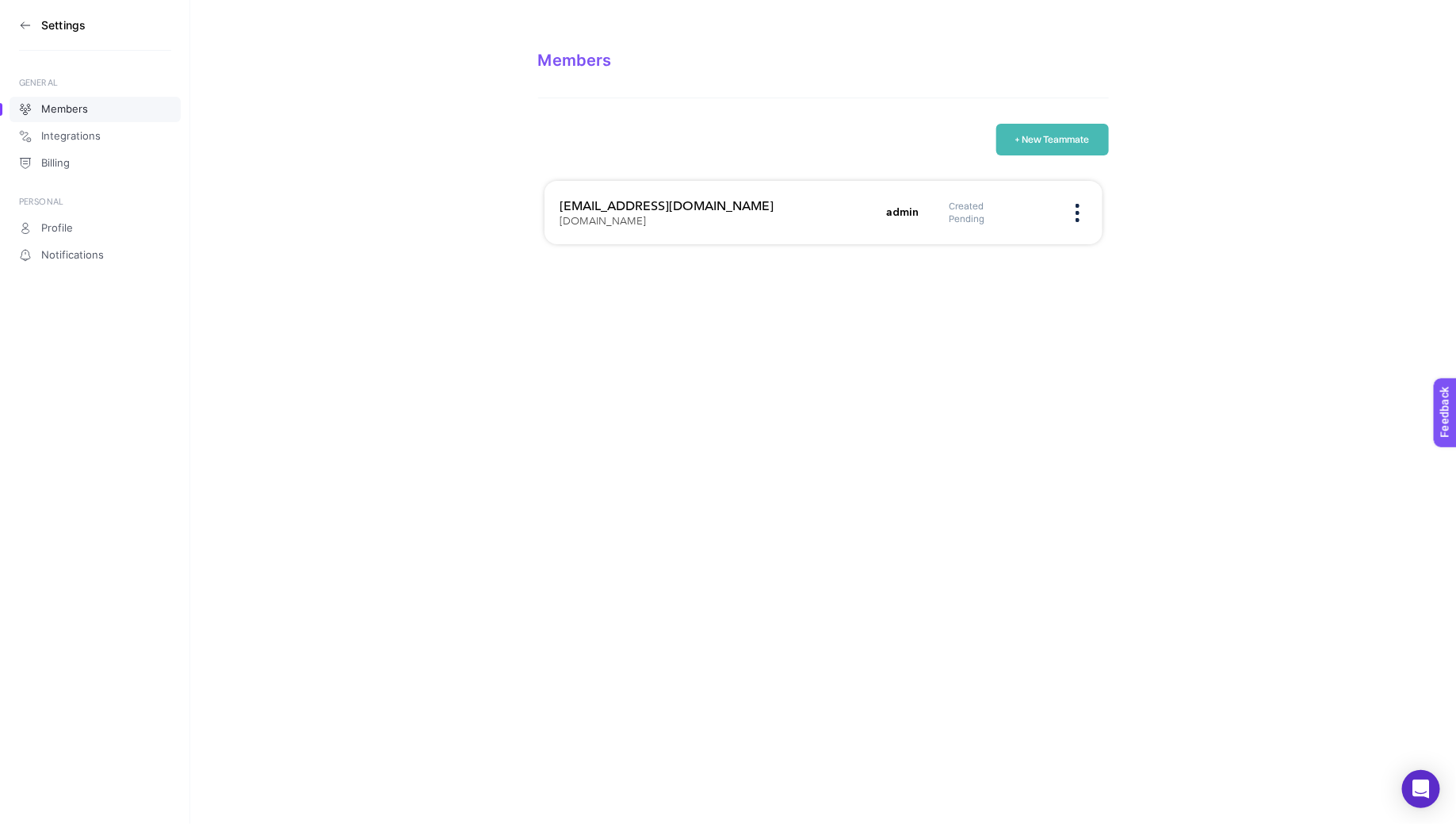 click 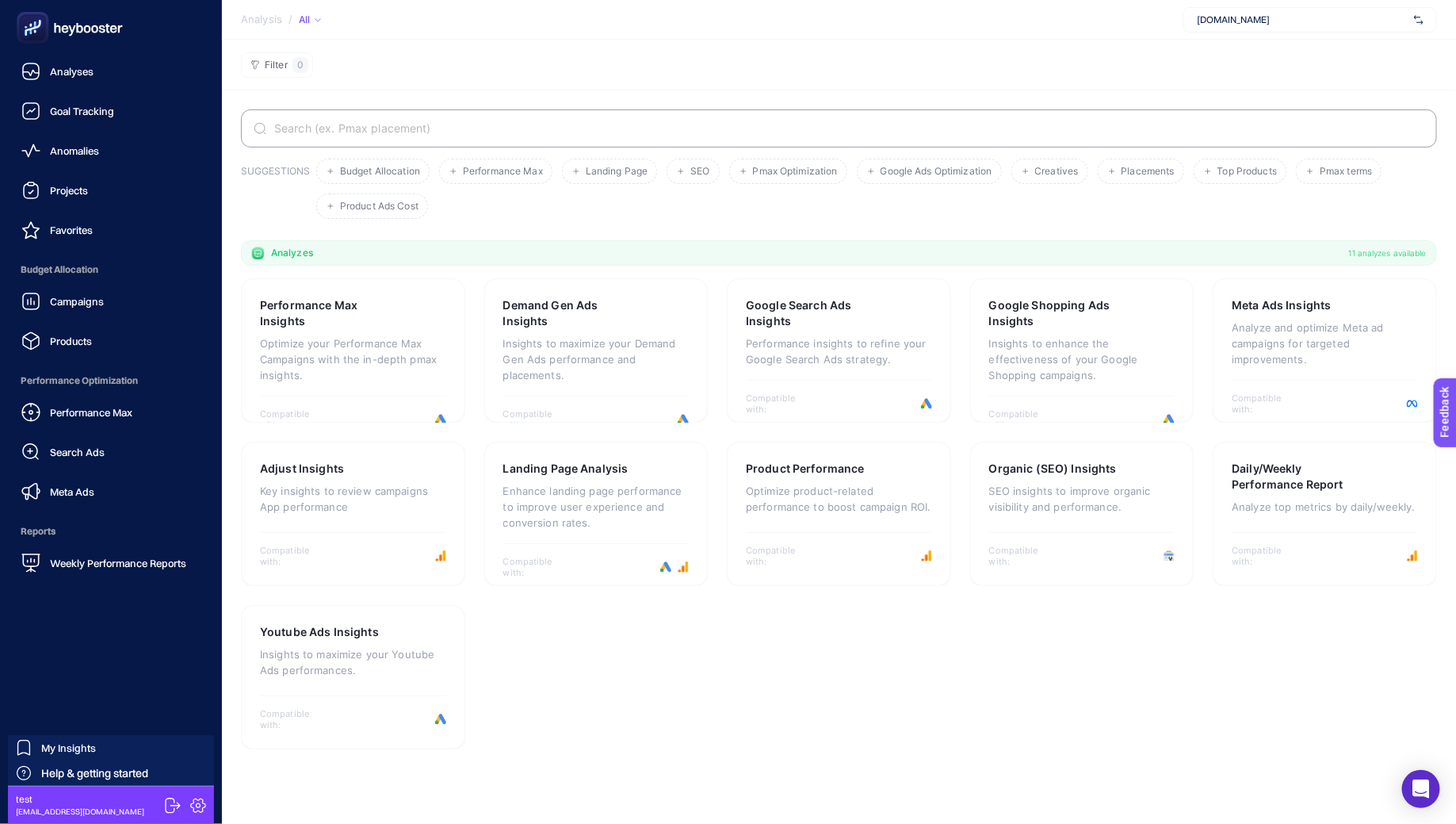 click 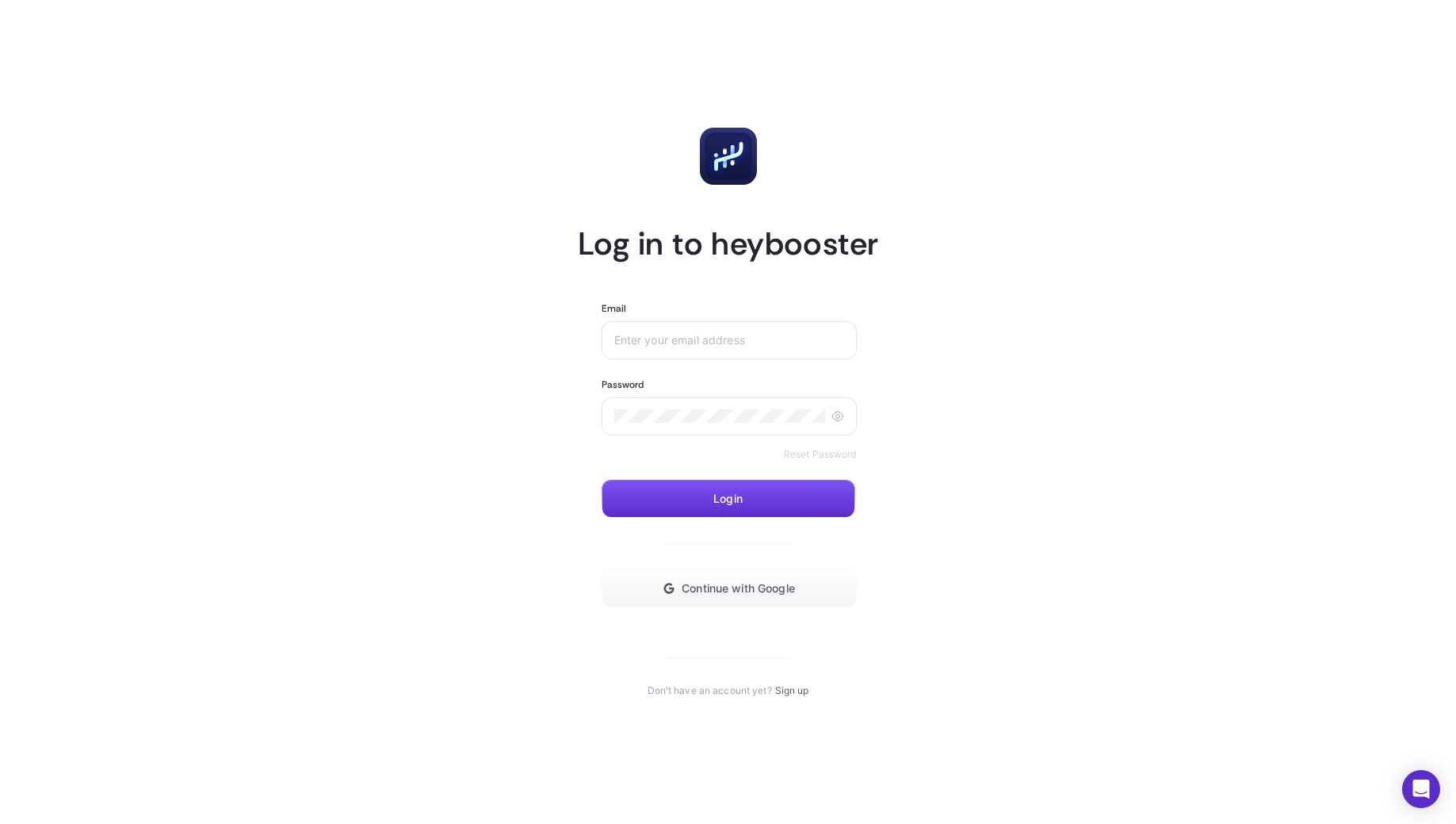 scroll, scrollTop: 0, scrollLeft: 0, axis: both 